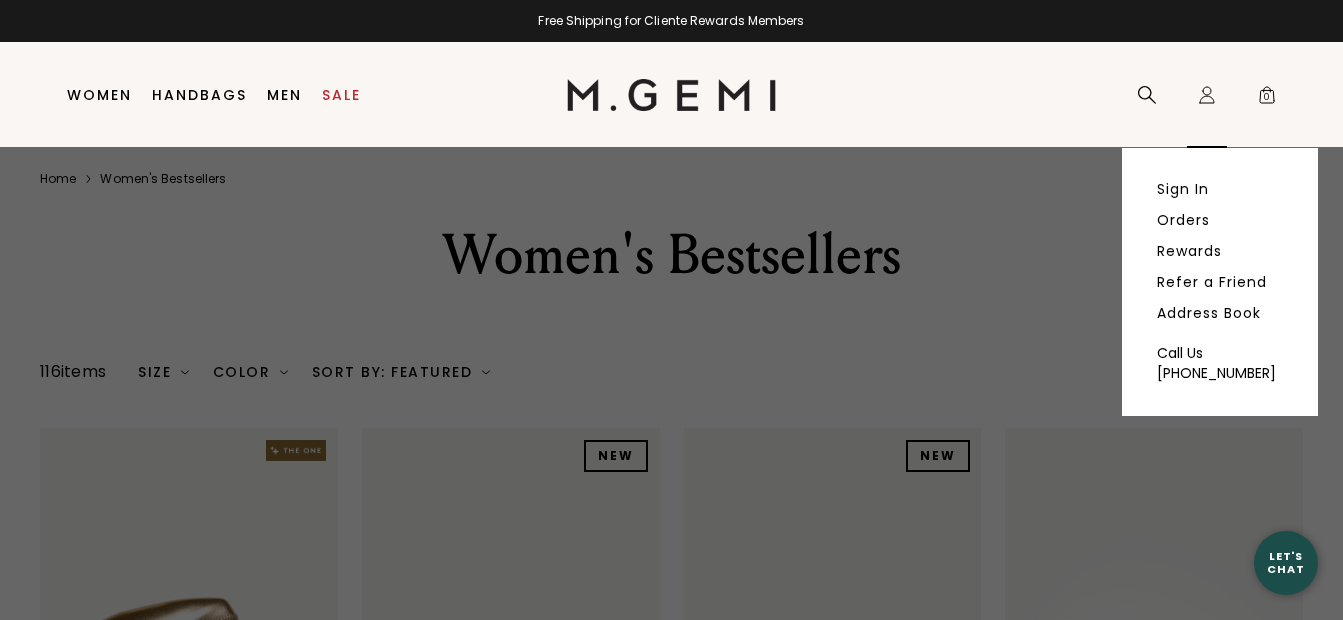 scroll, scrollTop: 0, scrollLeft: 0, axis: both 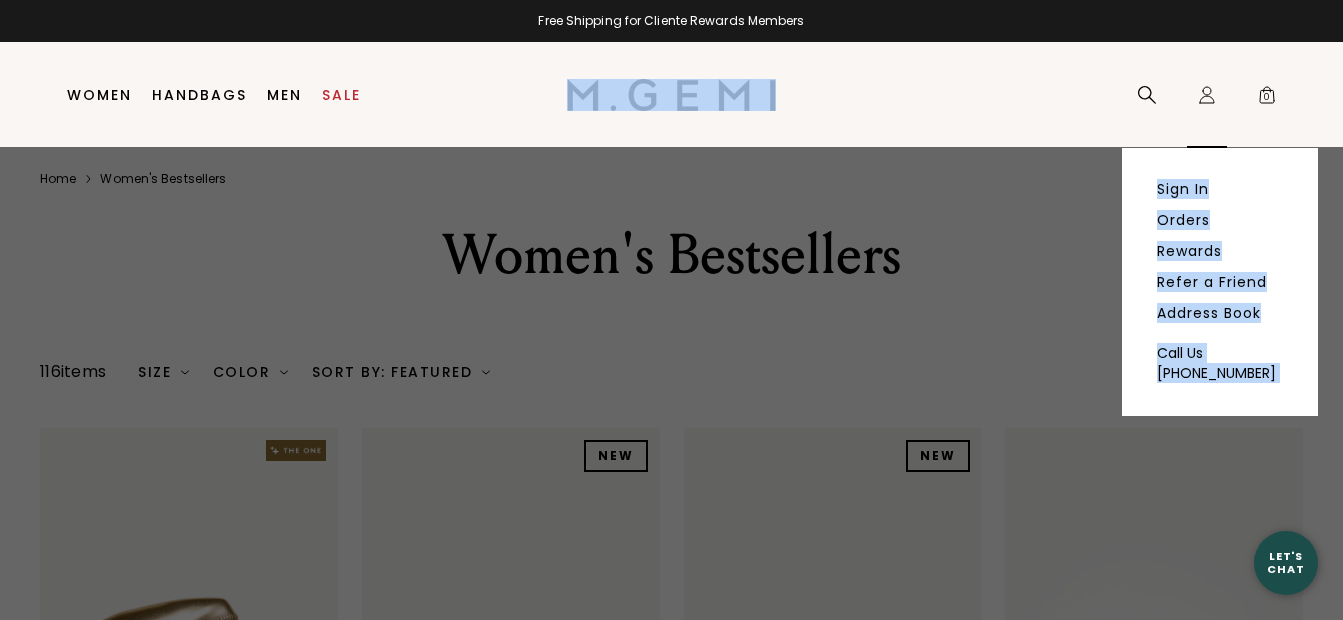 click on "Icons/20x20/hamburger@2x
Women
Shop All Shoes
New Arrivals
Bestsellers Essentials The Event Edit" at bounding box center [671, 94] 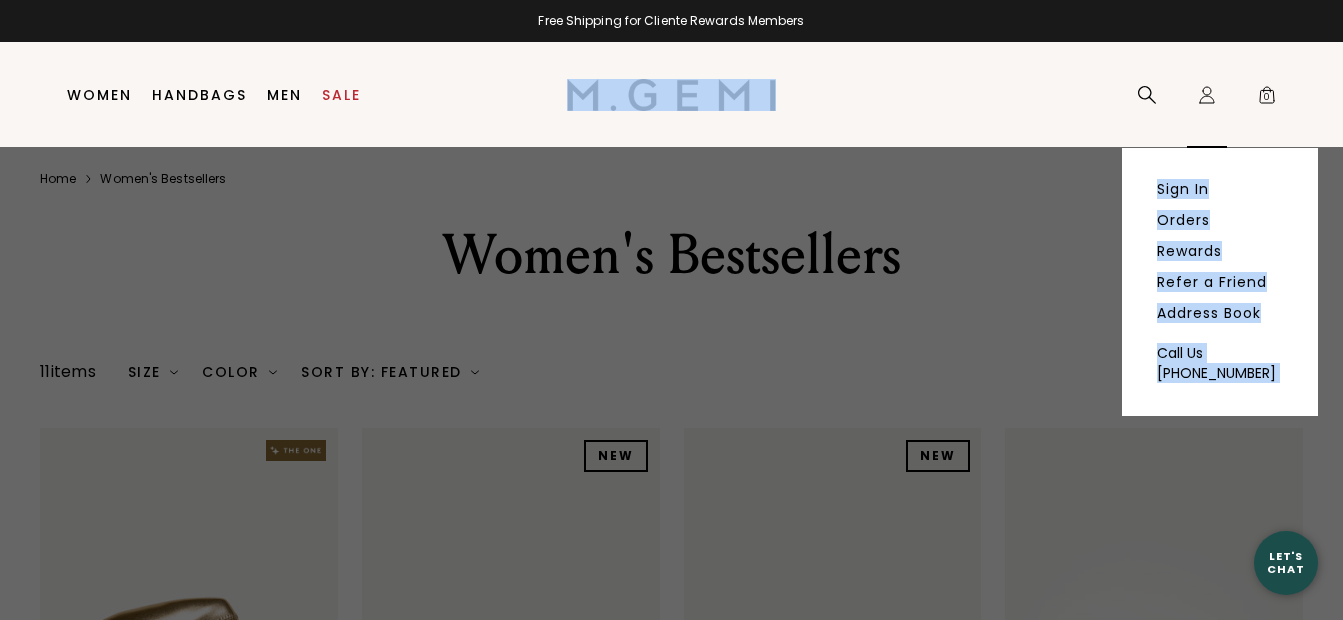scroll, scrollTop: 0, scrollLeft: 0, axis: both 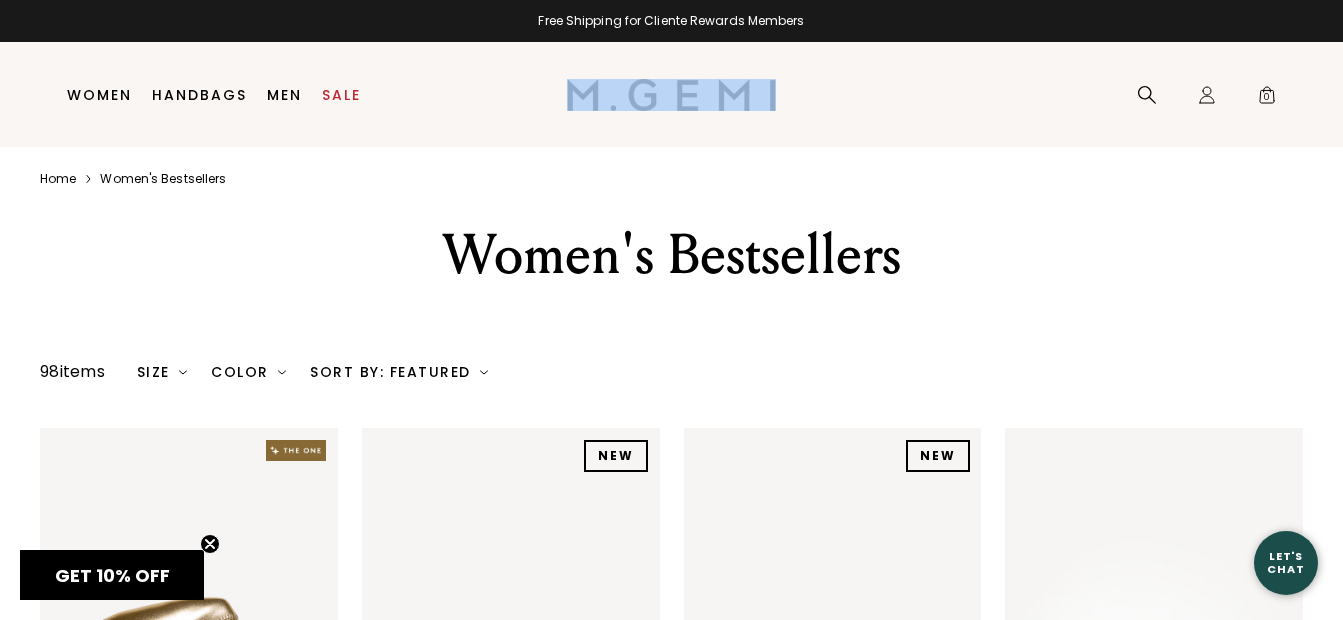click on "Search
Icons/20x20/profile@2x
Sign In
Orders
Rewards
Refer a Friend
Address Book
Call Us
+1-844-574-4364
Icons/20x20/bag@2x 0" at bounding box center [1031, 94] 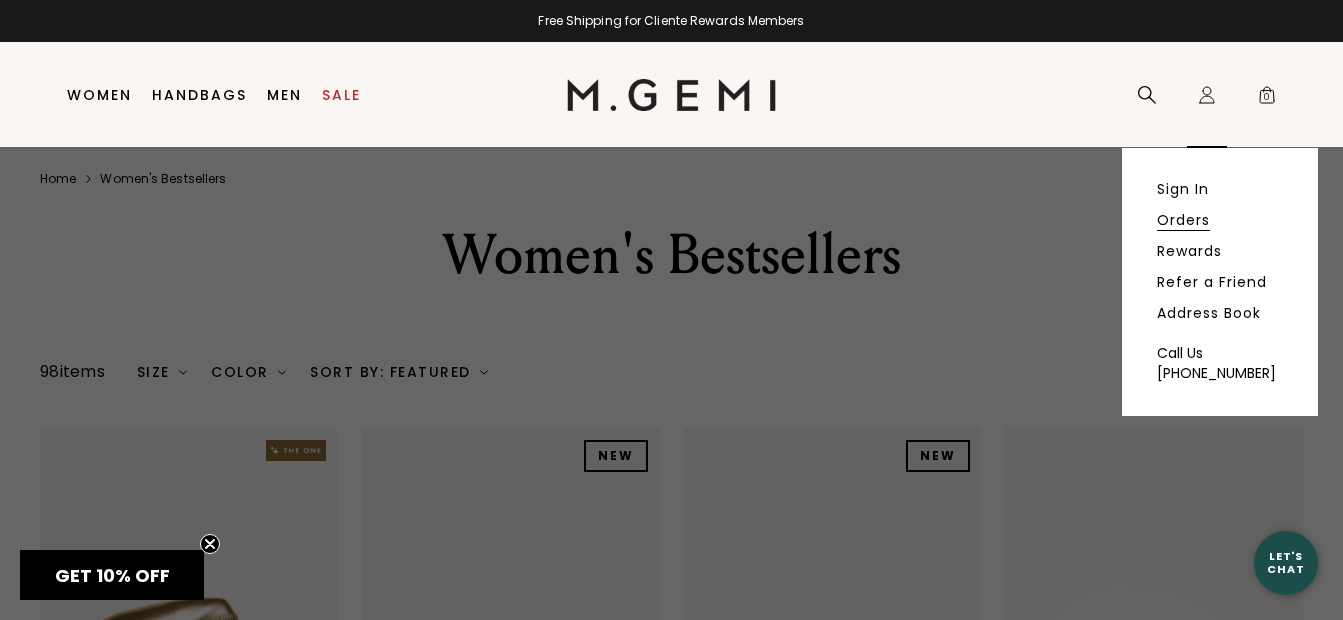click on "Orders" at bounding box center [1183, 220] 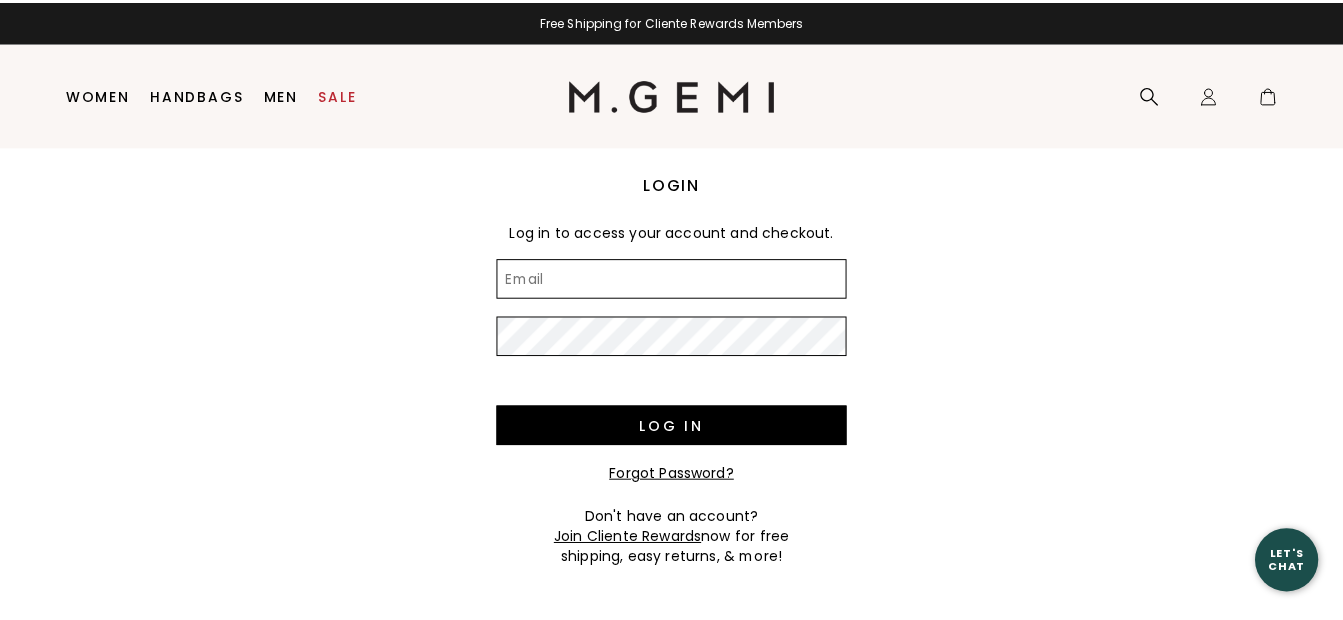 scroll, scrollTop: 0, scrollLeft: 0, axis: both 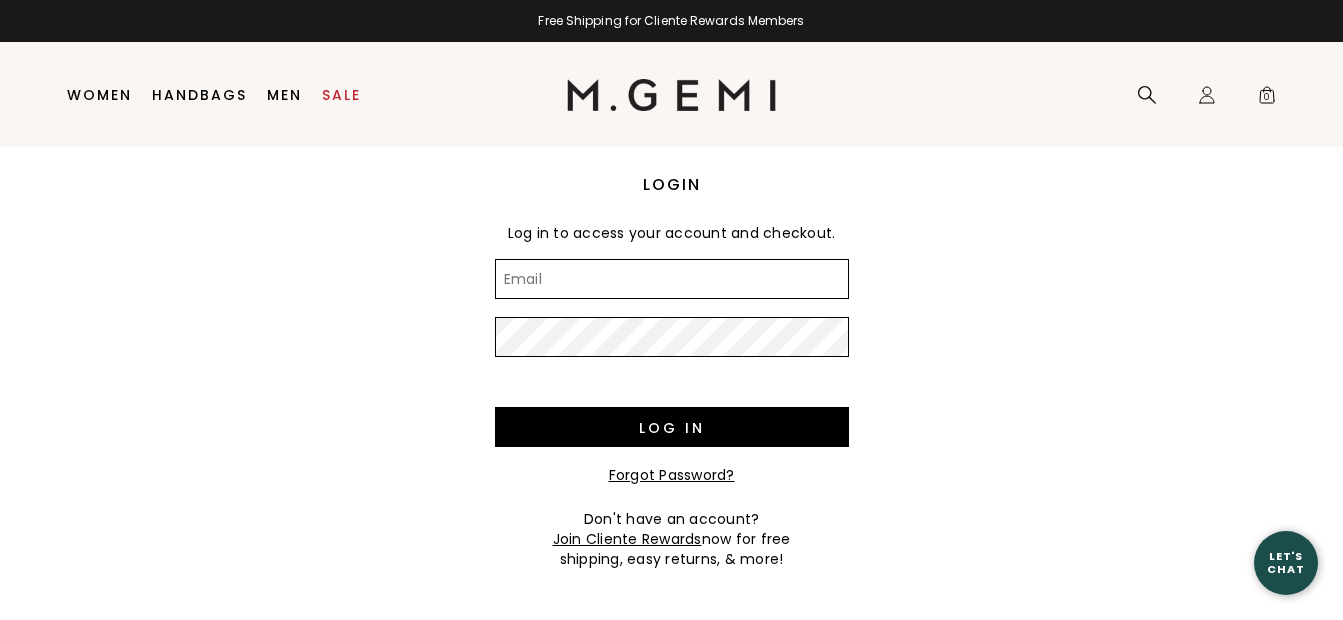 click on "Email" at bounding box center [672, 279] 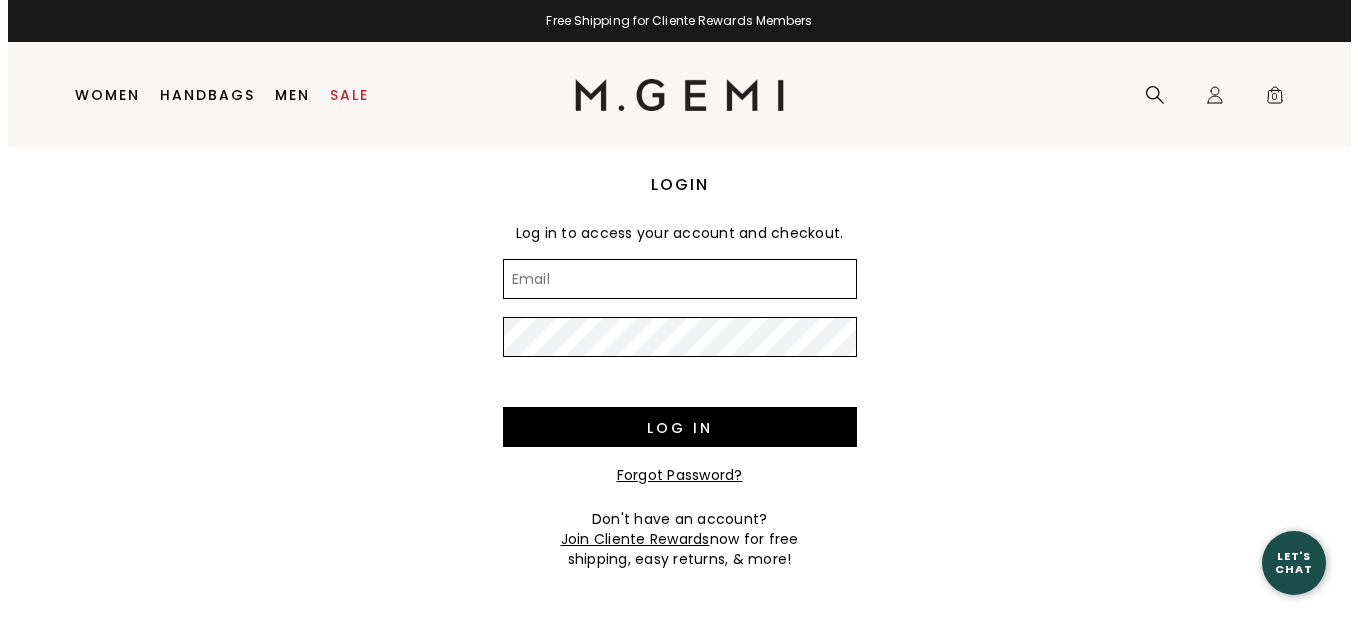 scroll, scrollTop: 0, scrollLeft: 0, axis: both 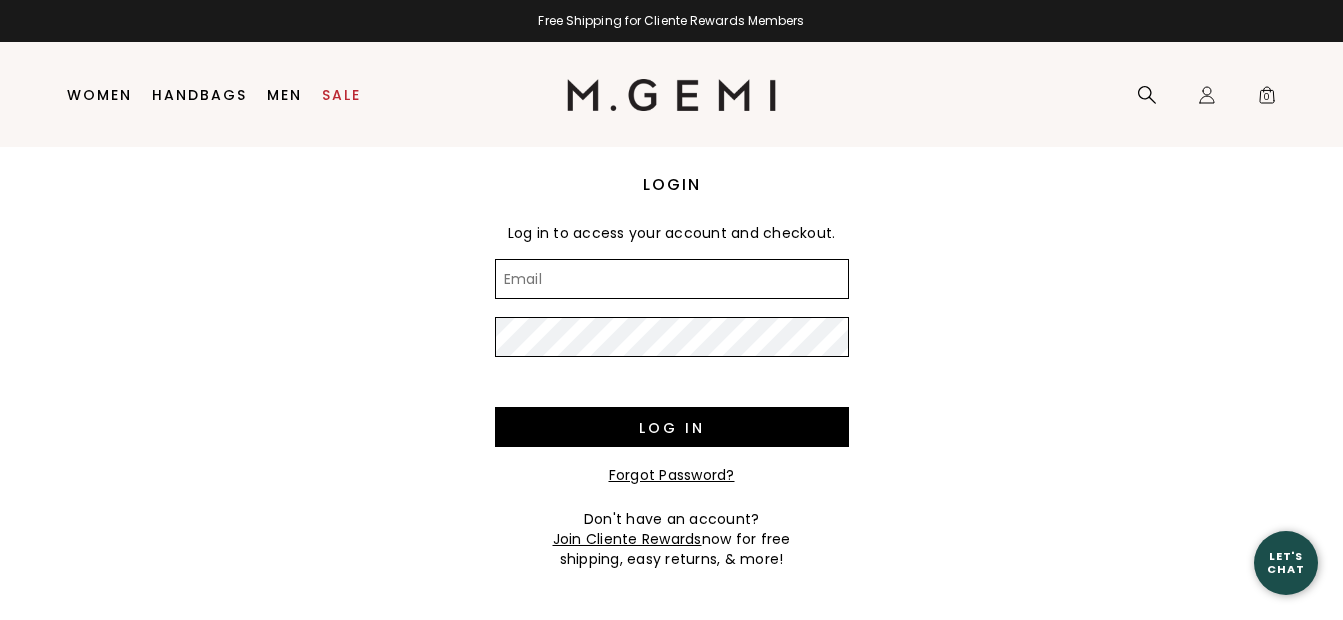 type on "beanshelly02@gmail.com" 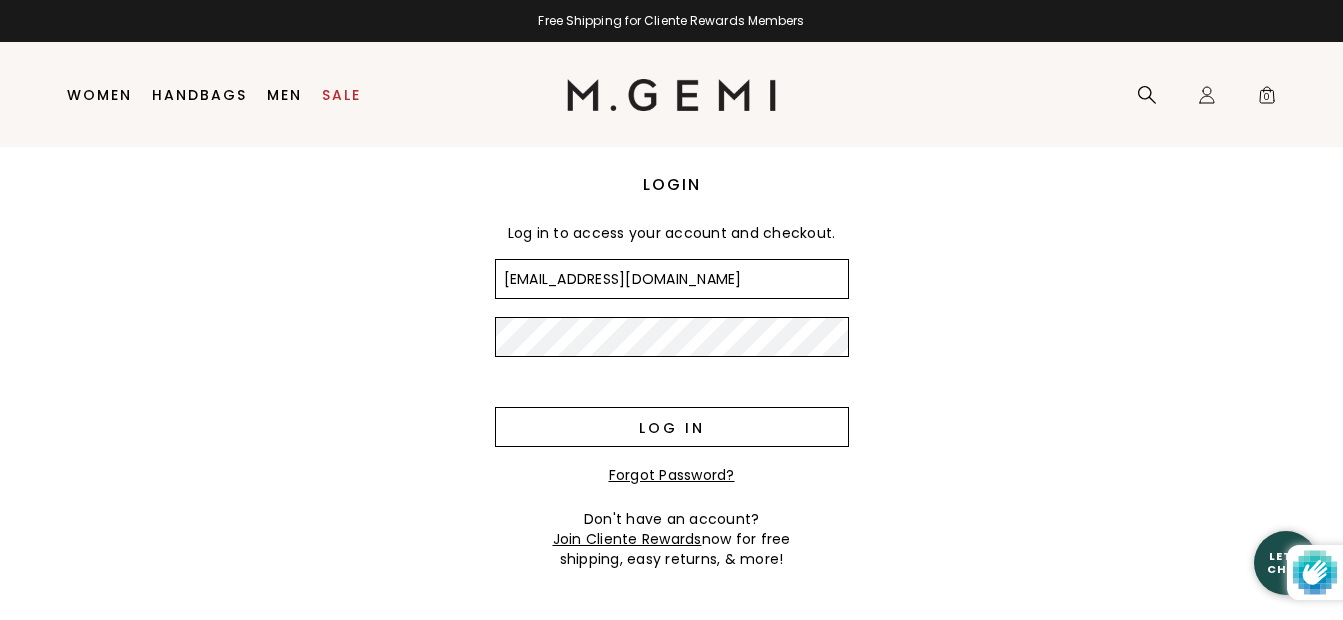 click on "Log in" at bounding box center (672, 427) 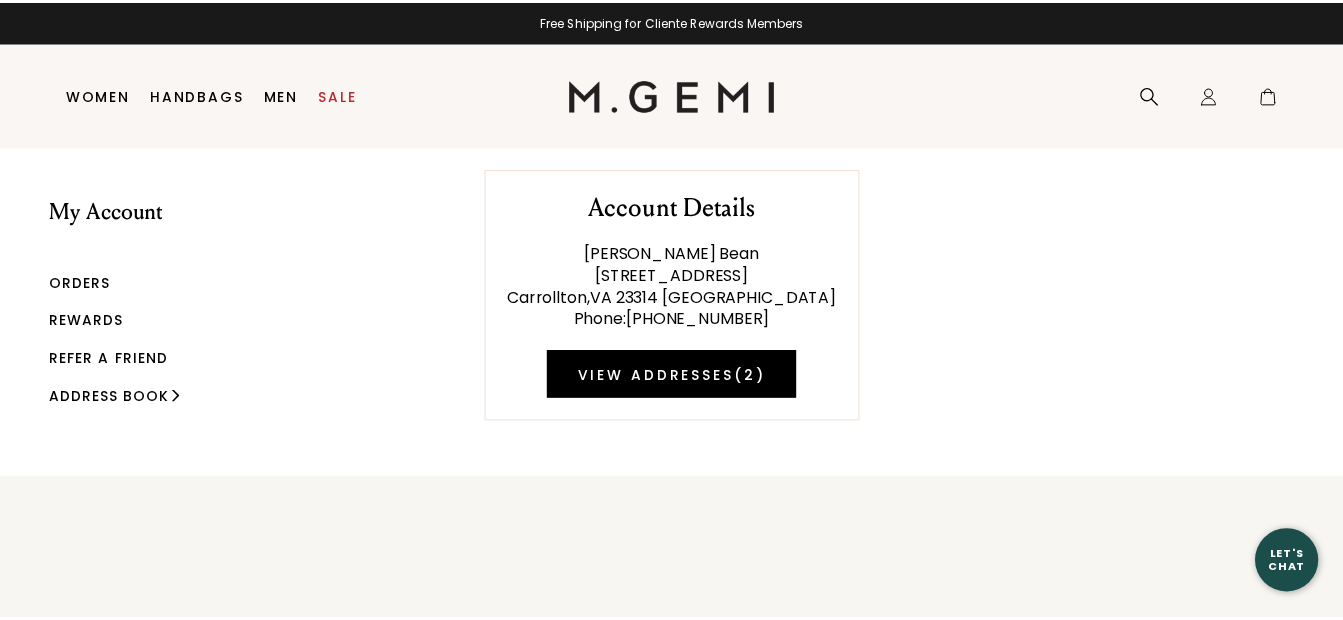 scroll, scrollTop: 0, scrollLeft: 0, axis: both 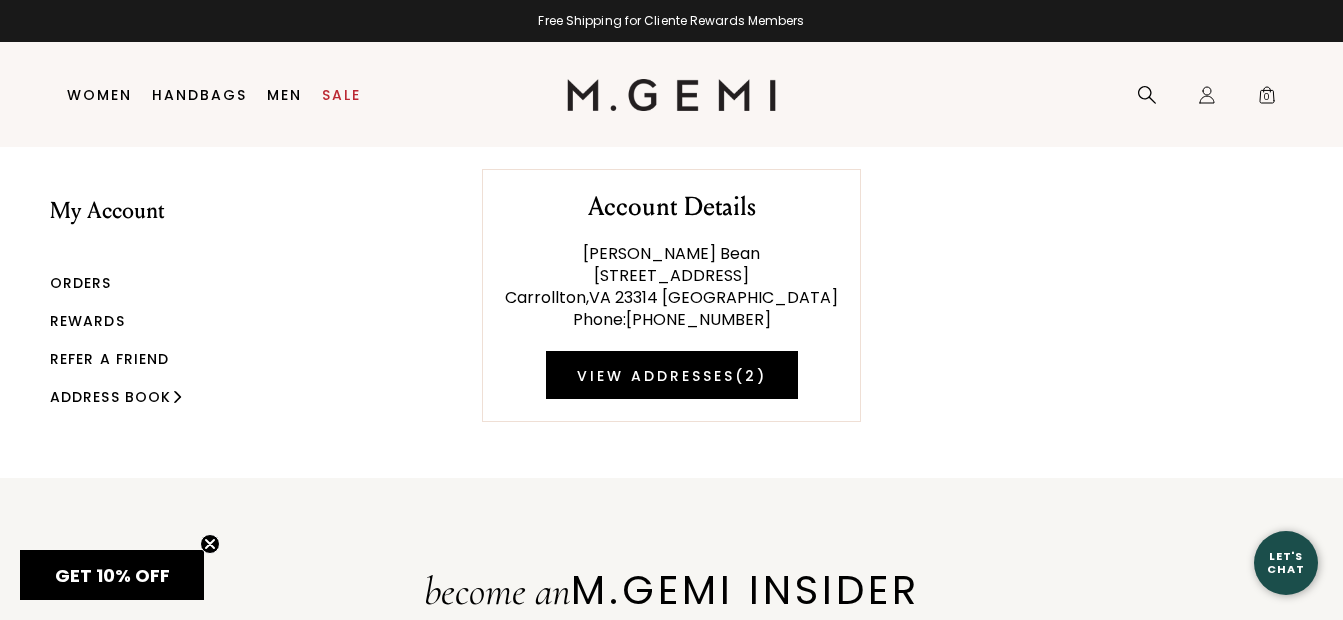 click on "Orders" at bounding box center (81, 283) 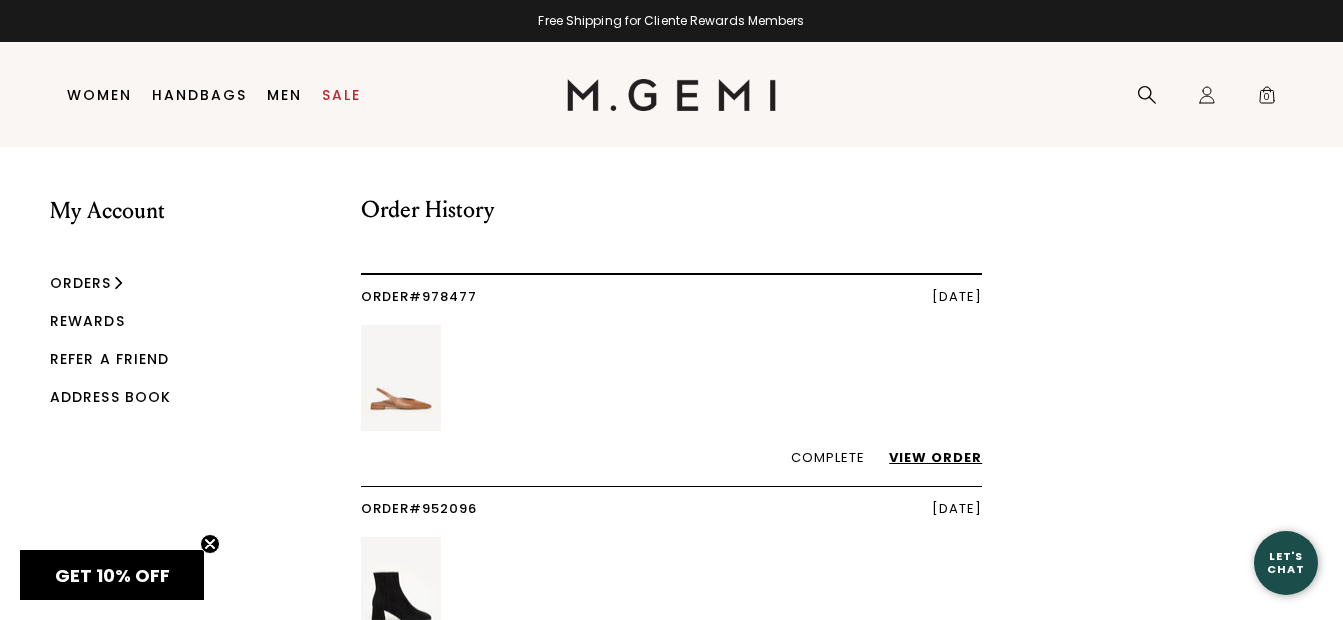 scroll, scrollTop: 0, scrollLeft: 0, axis: both 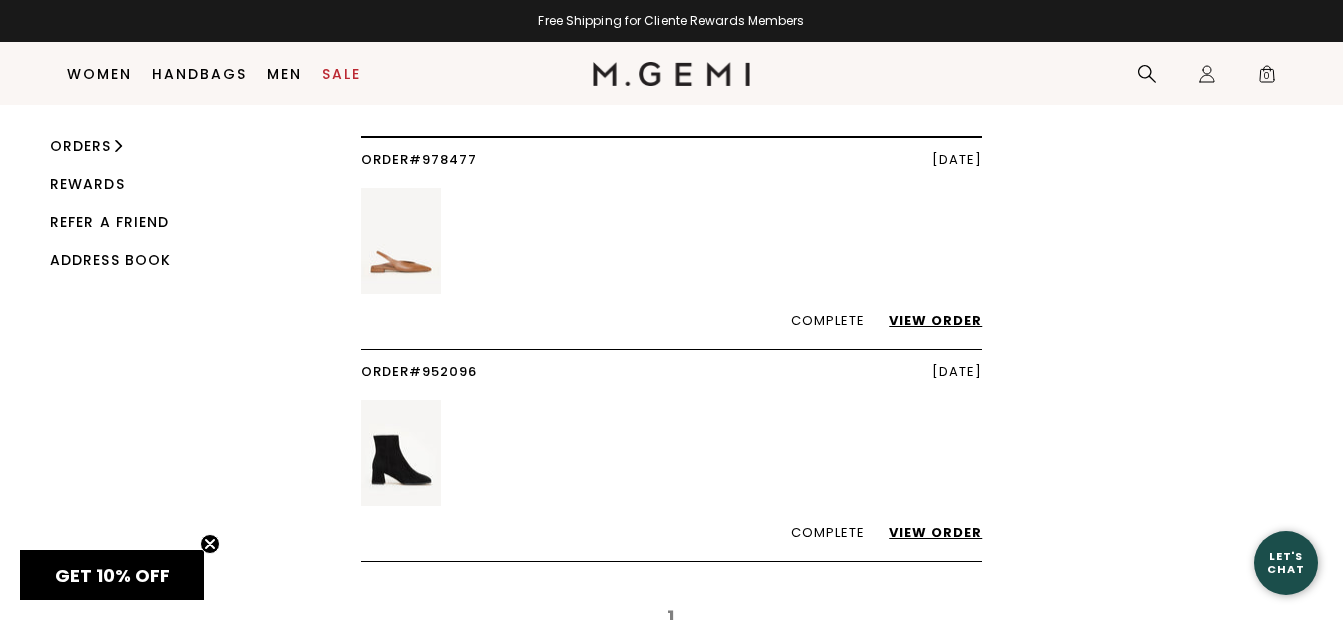 click on "View Order" at bounding box center (925, 320) 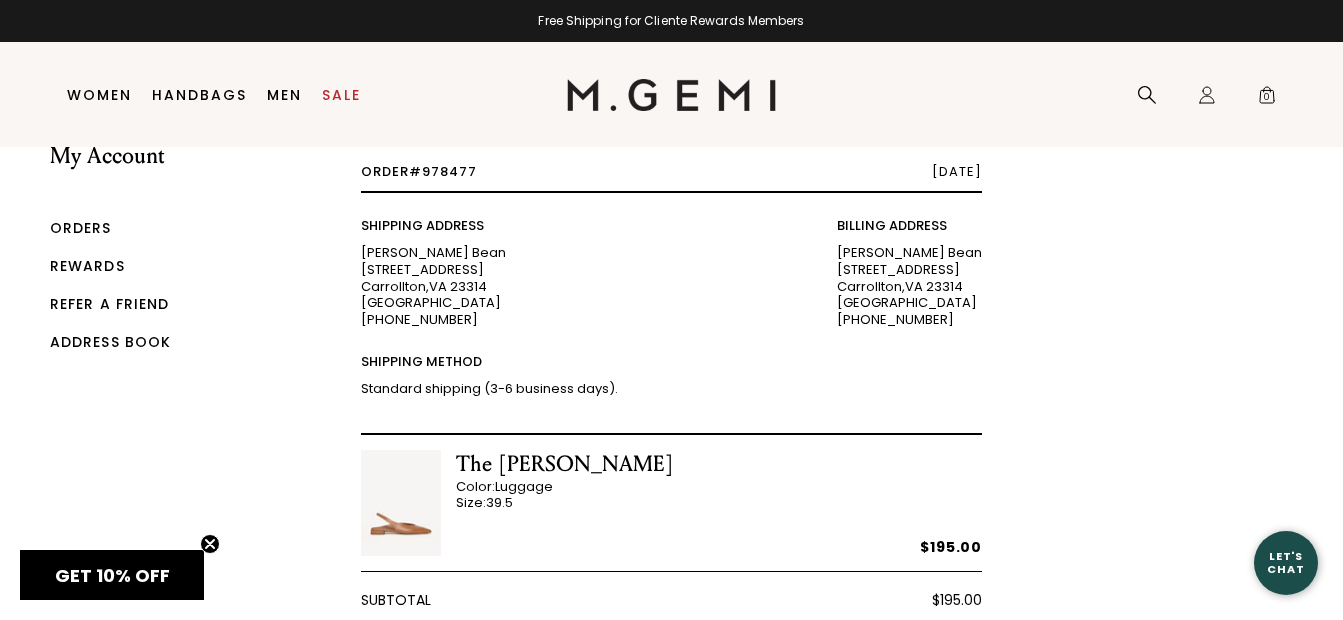 scroll, scrollTop: 0, scrollLeft: 0, axis: both 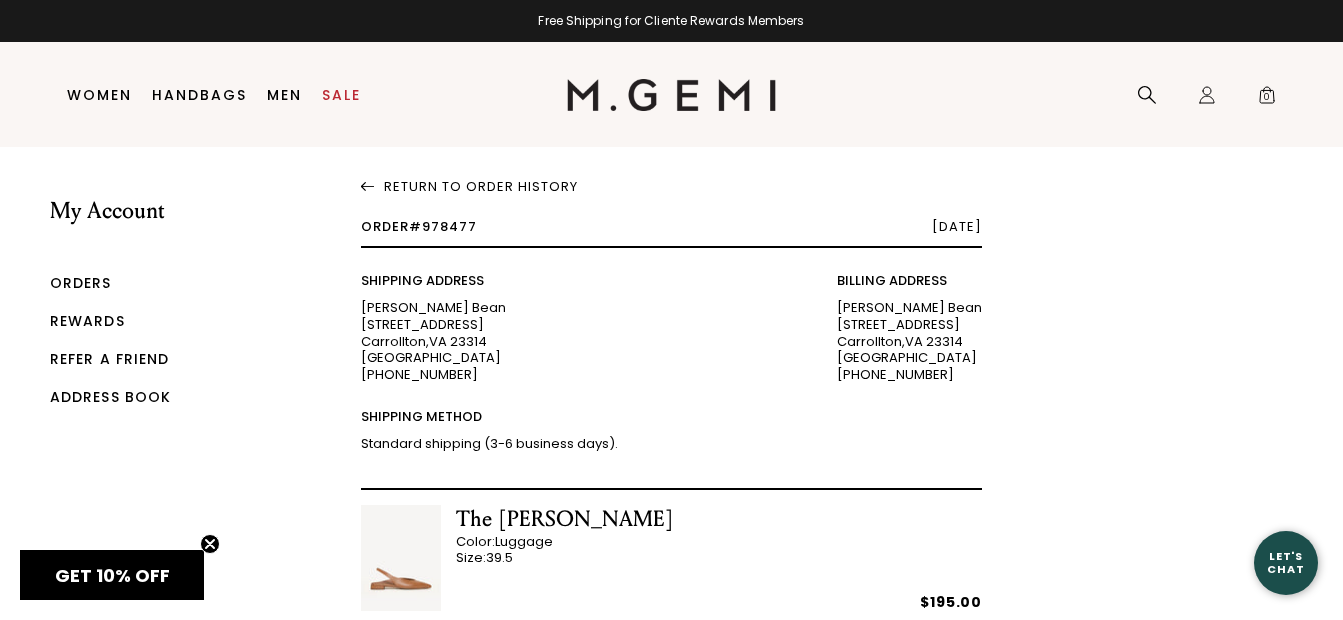 click on "Return To Order History" at bounding box center [672, 183] 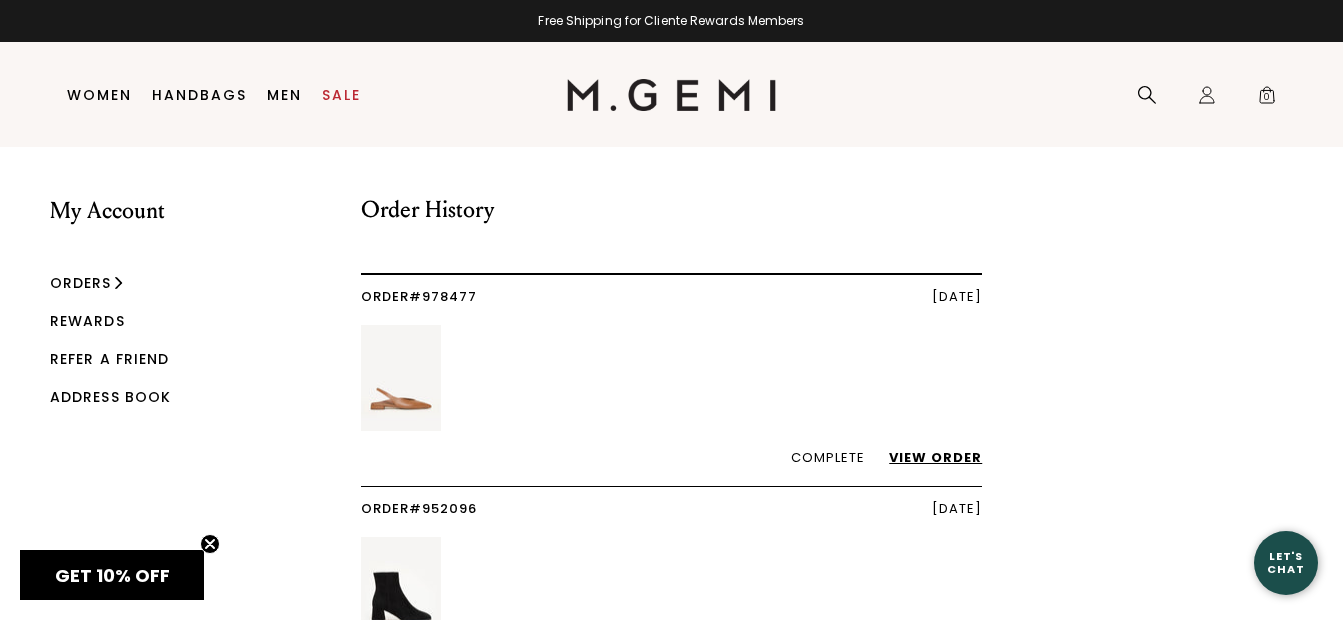 click on "View Order" at bounding box center (925, 457) 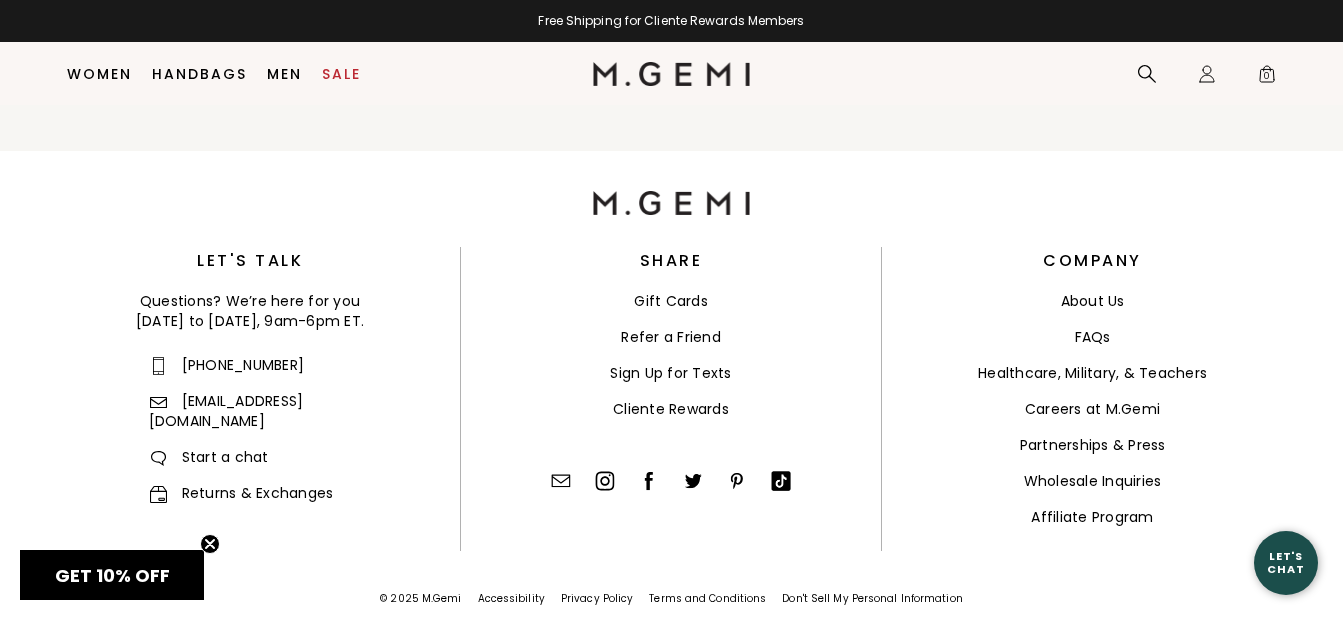 scroll, scrollTop: 1035, scrollLeft: 0, axis: vertical 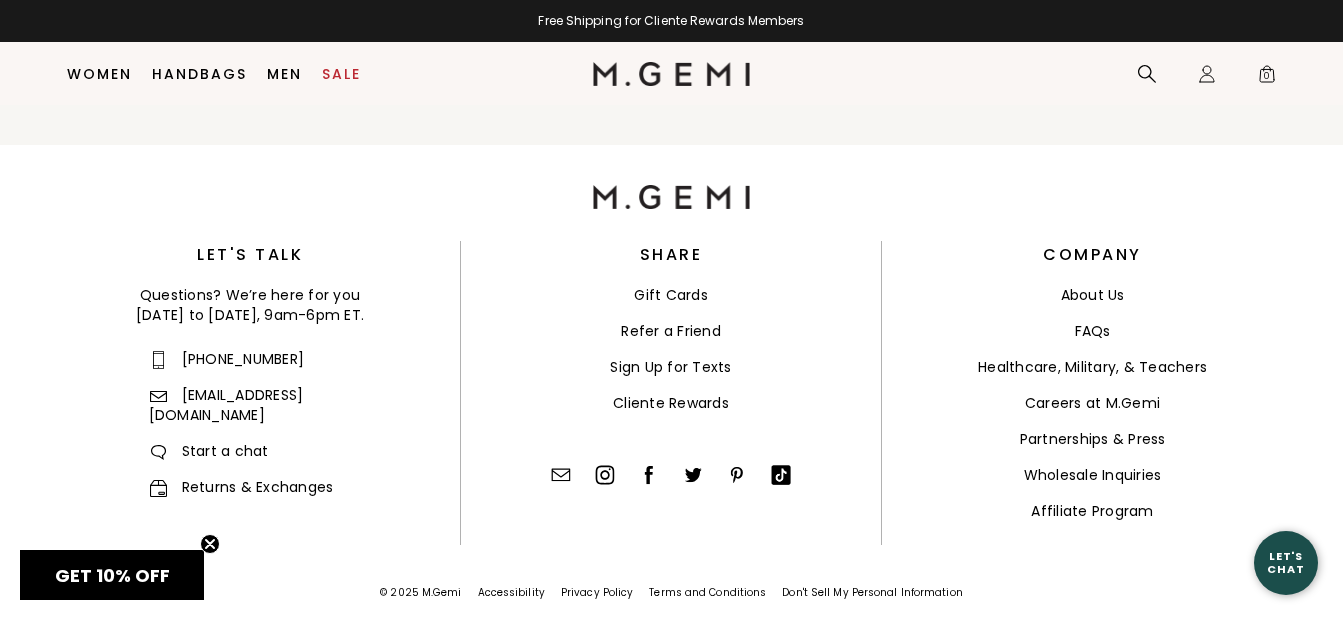 click on "FAQs" at bounding box center [1093, 331] 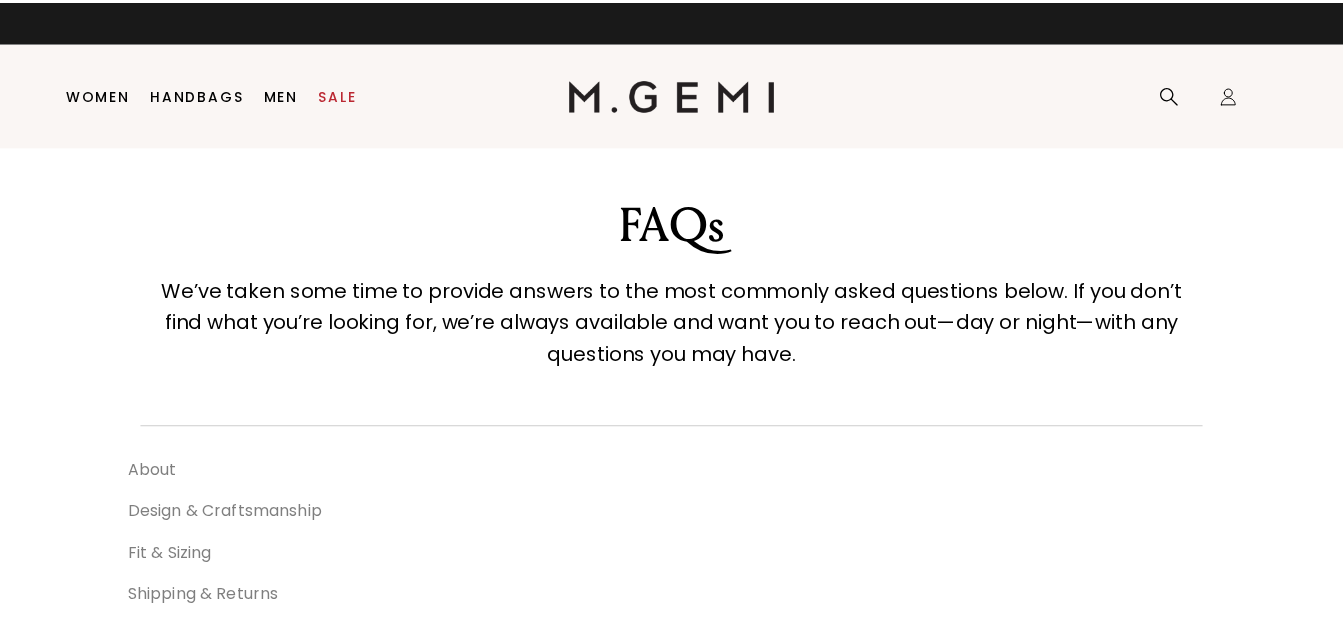 scroll, scrollTop: 0, scrollLeft: 0, axis: both 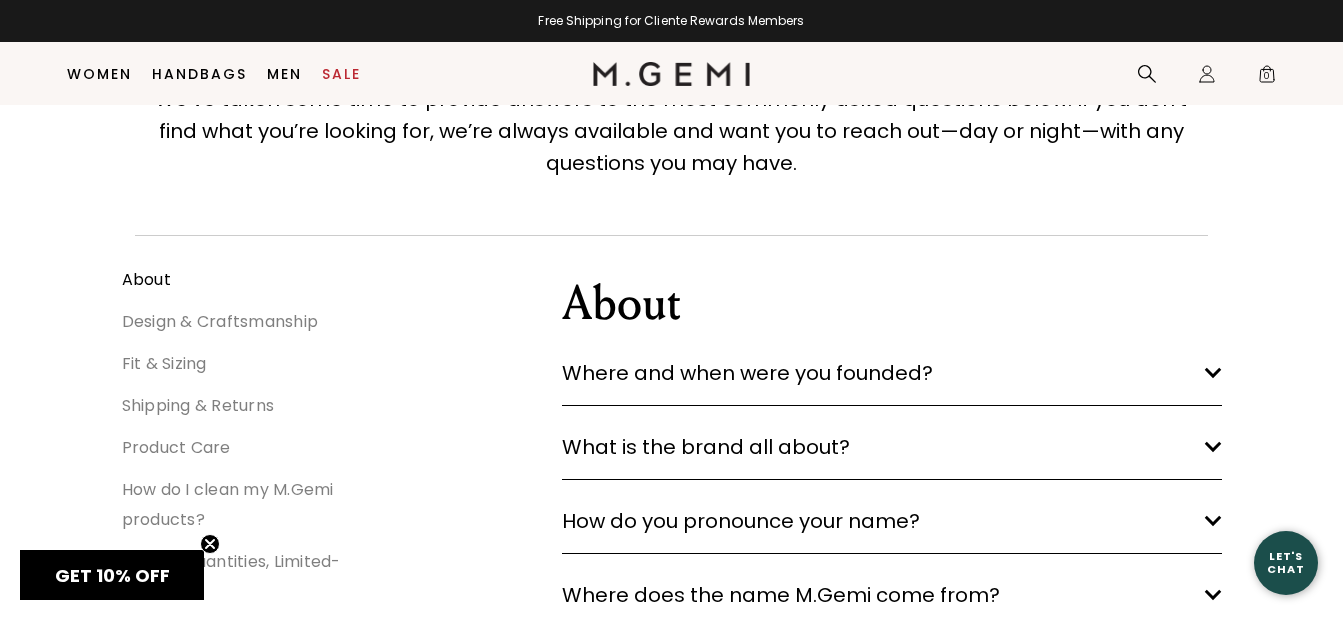 click on "Shipping & Returns" at bounding box center (198, 405) 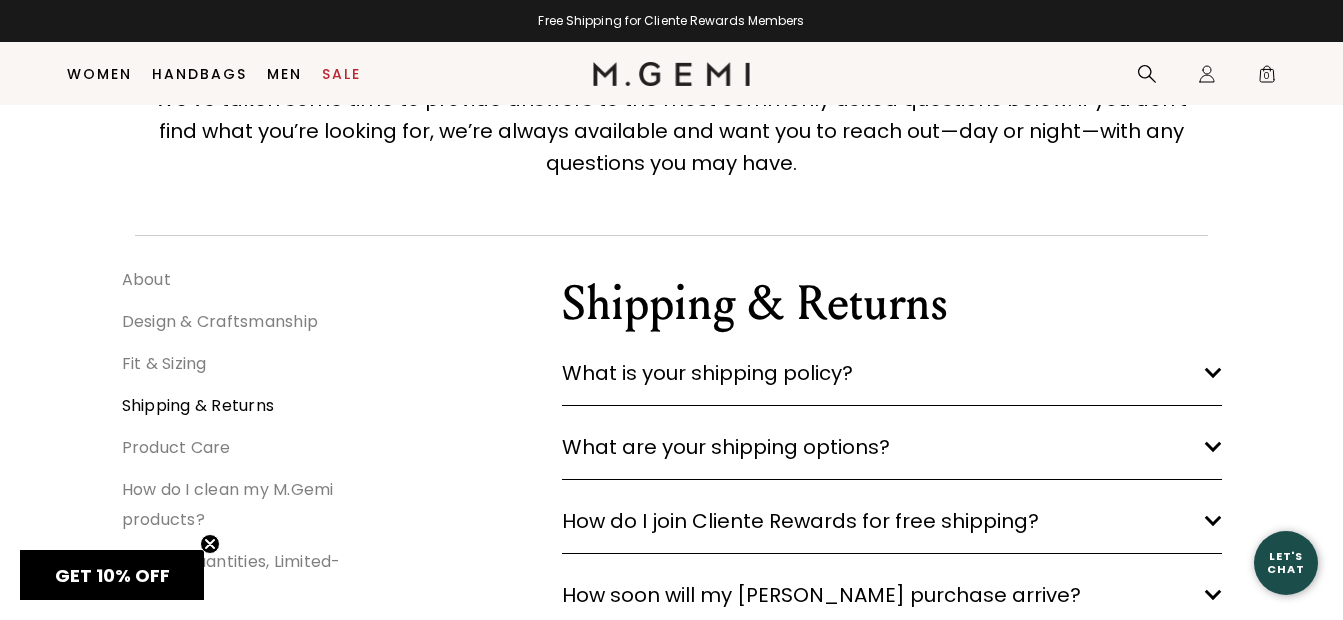 click on "Shipping & Returns" at bounding box center (198, 405) 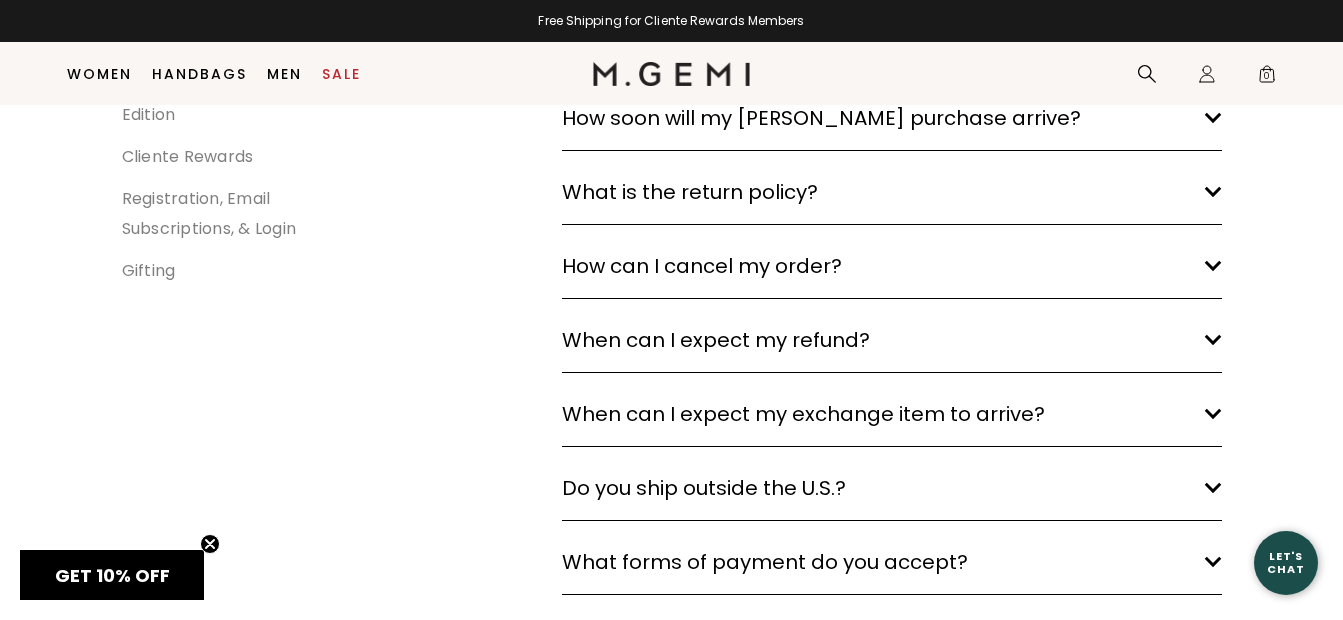 scroll, scrollTop: 630, scrollLeft: 0, axis: vertical 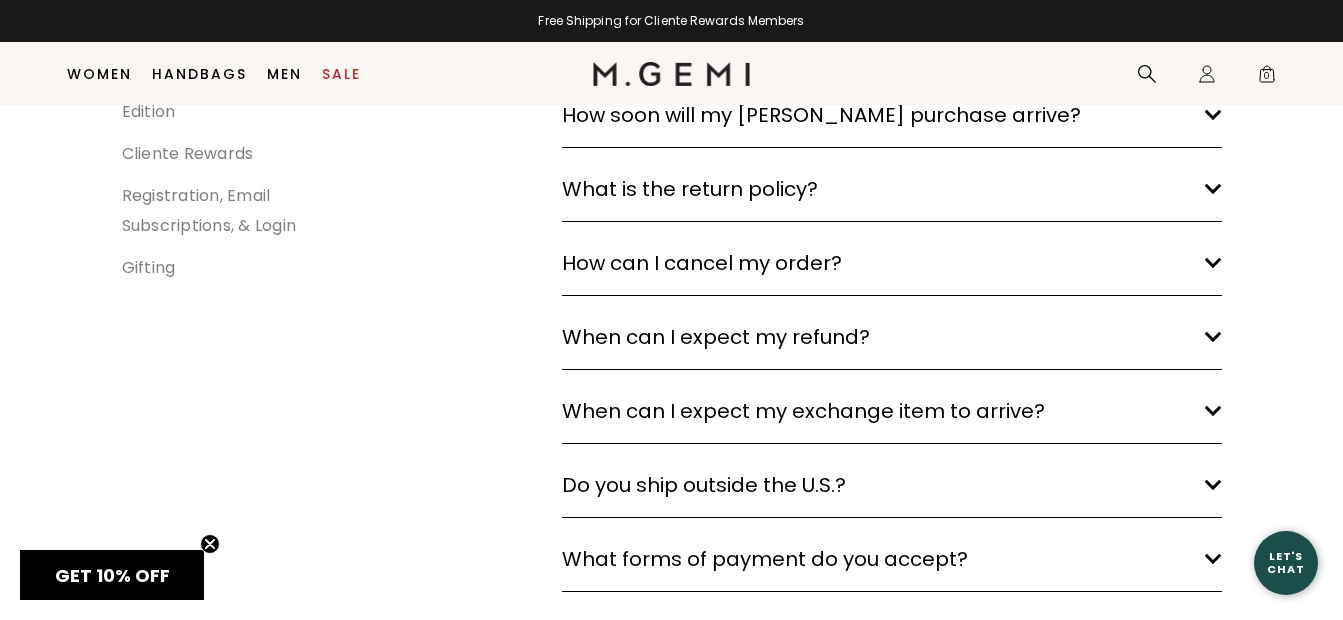 click on "arrow down" 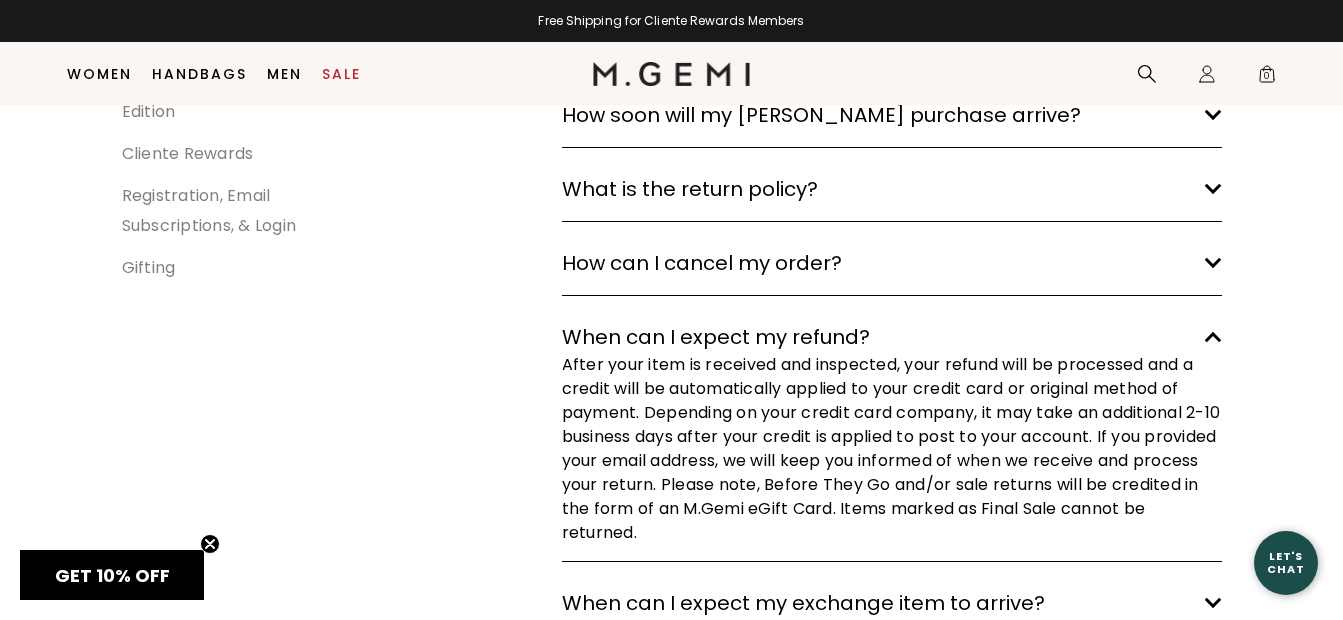 click on "arrow down" 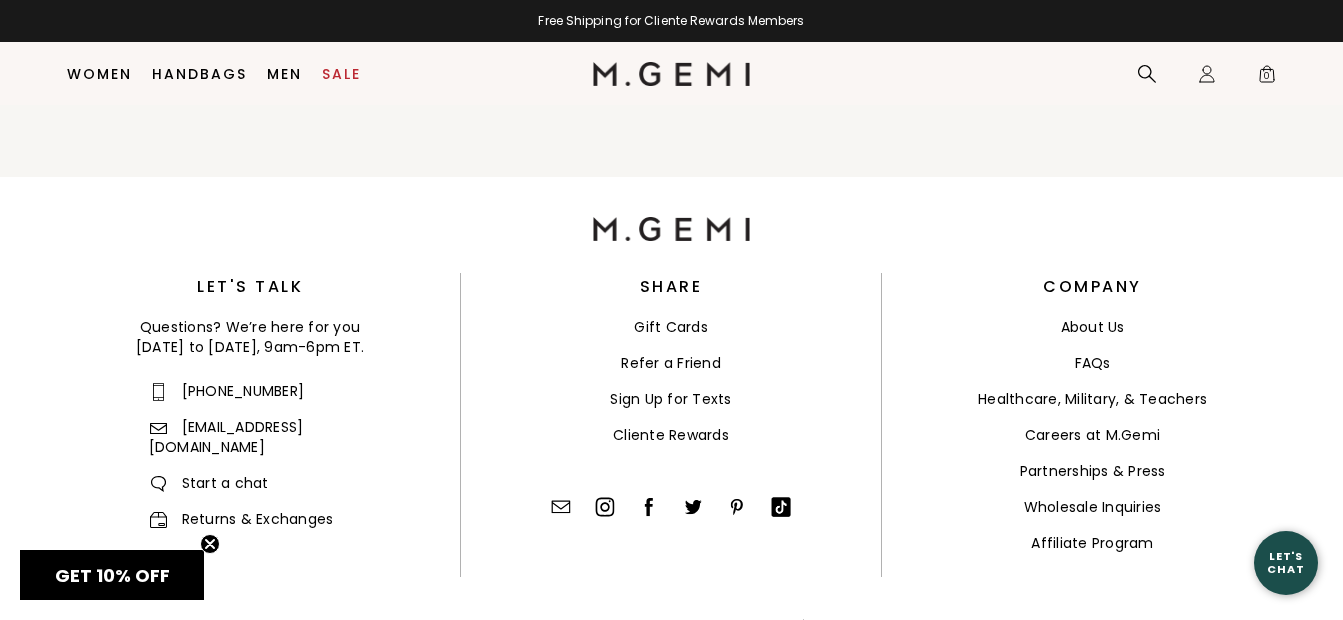 scroll, scrollTop: 2227, scrollLeft: 0, axis: vertical 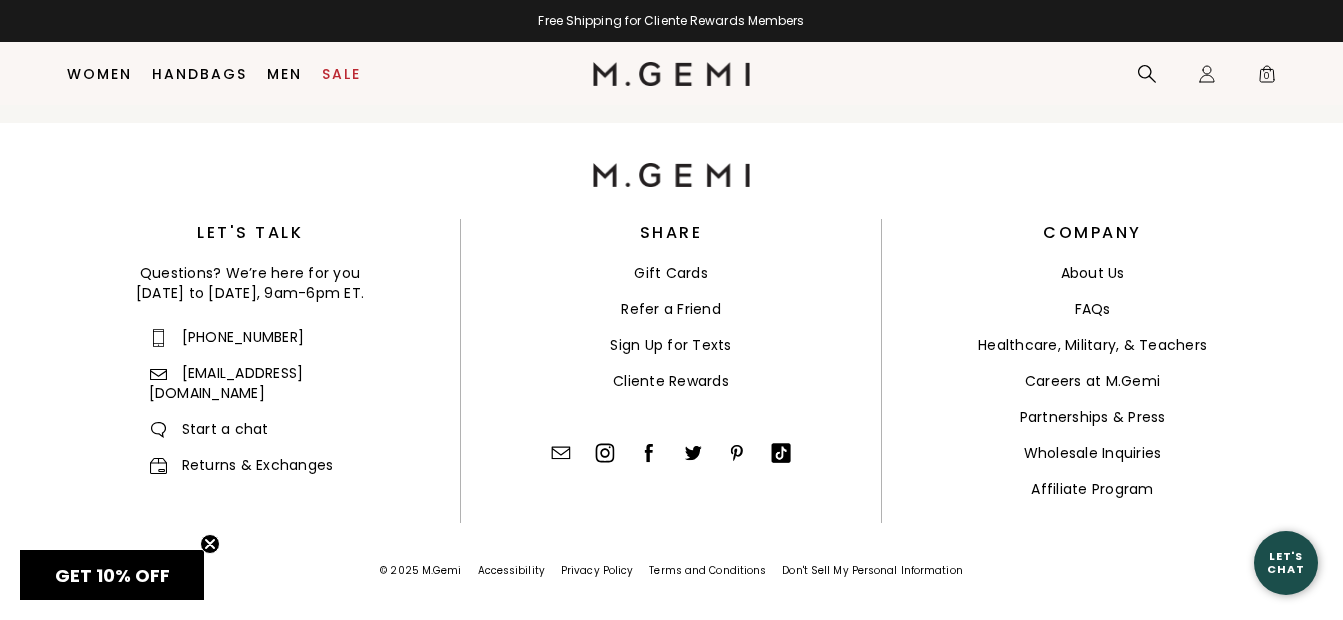 click on "Start a chat" at bounding box center [209, 429] 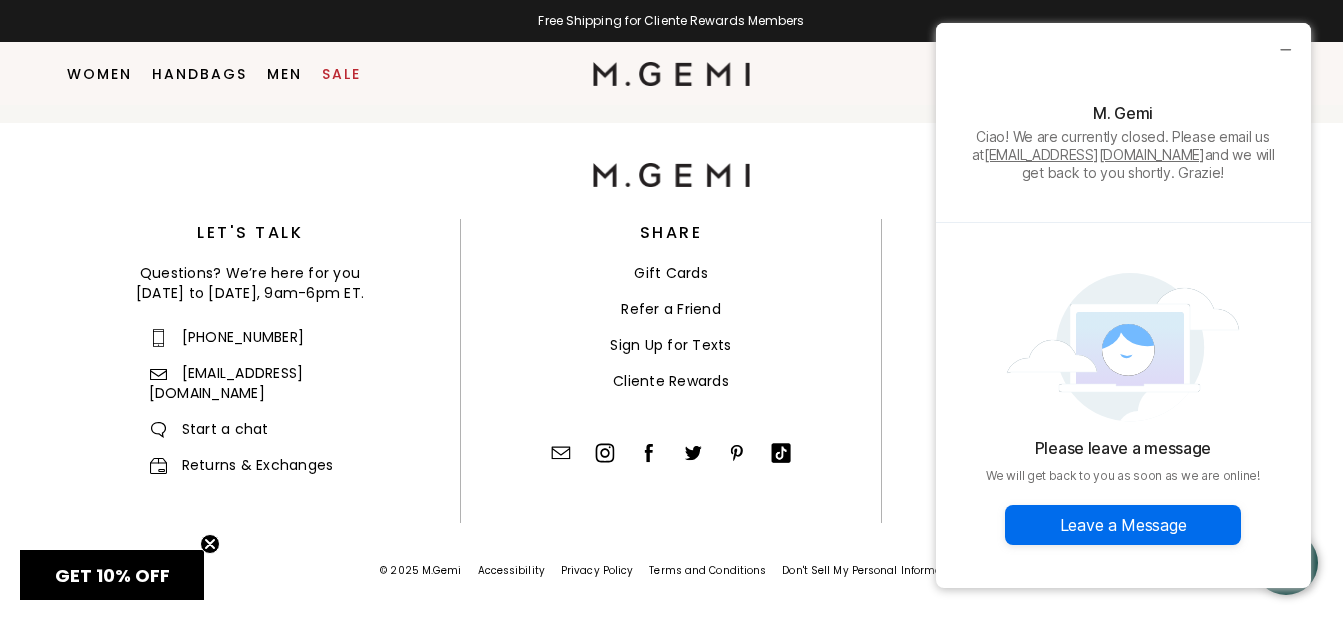 click on "Please leave a message We will get back to you as soon as we are online!" at bounding box center [1123, 358] 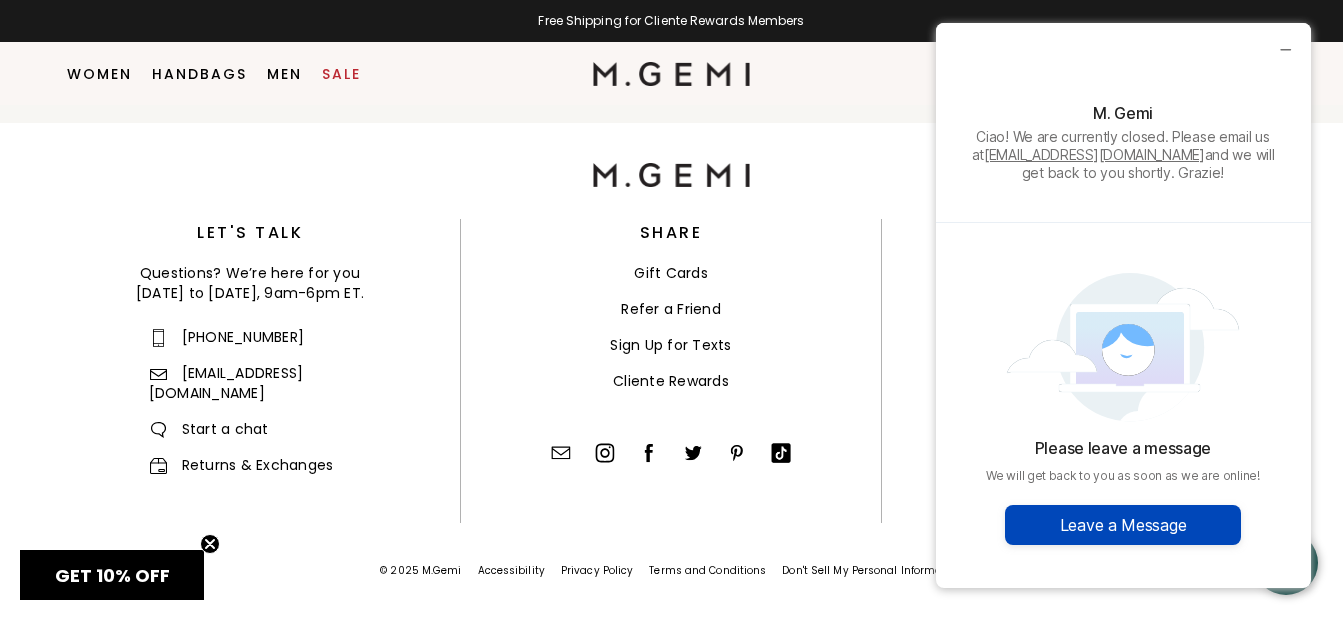 click on "Leave a Message" at bounding box center [1123, 525] 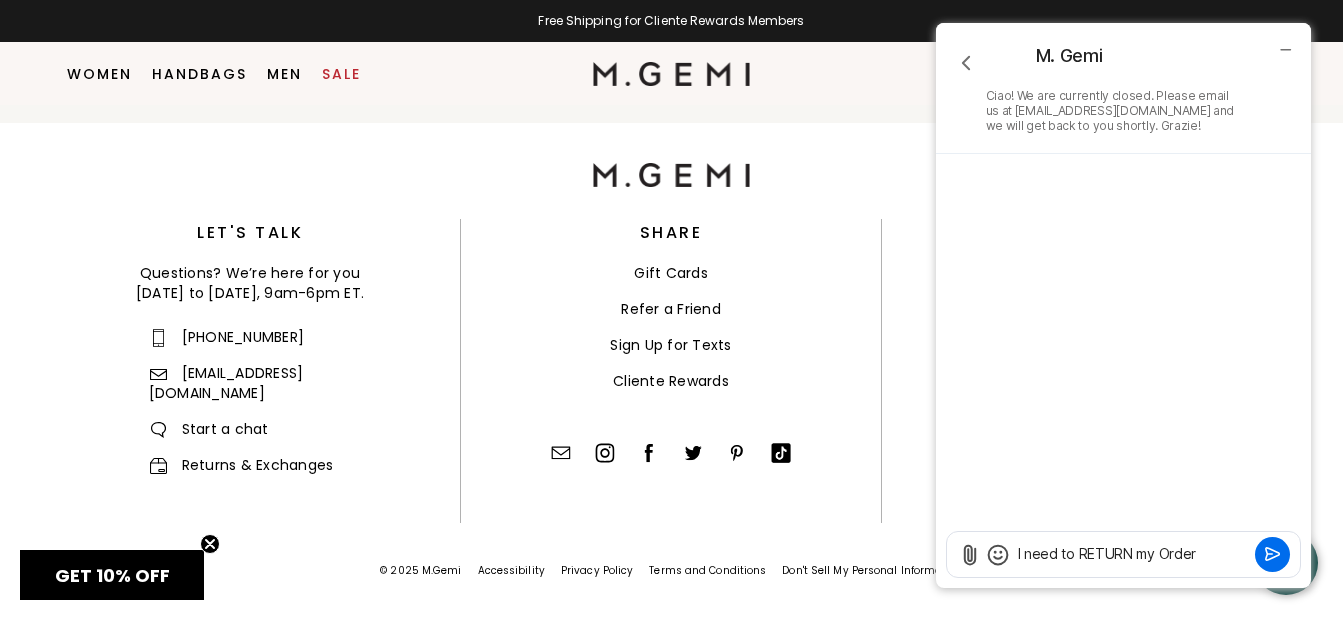 click on "I need to RETURN my Order" at bounding box center (1133, 554) 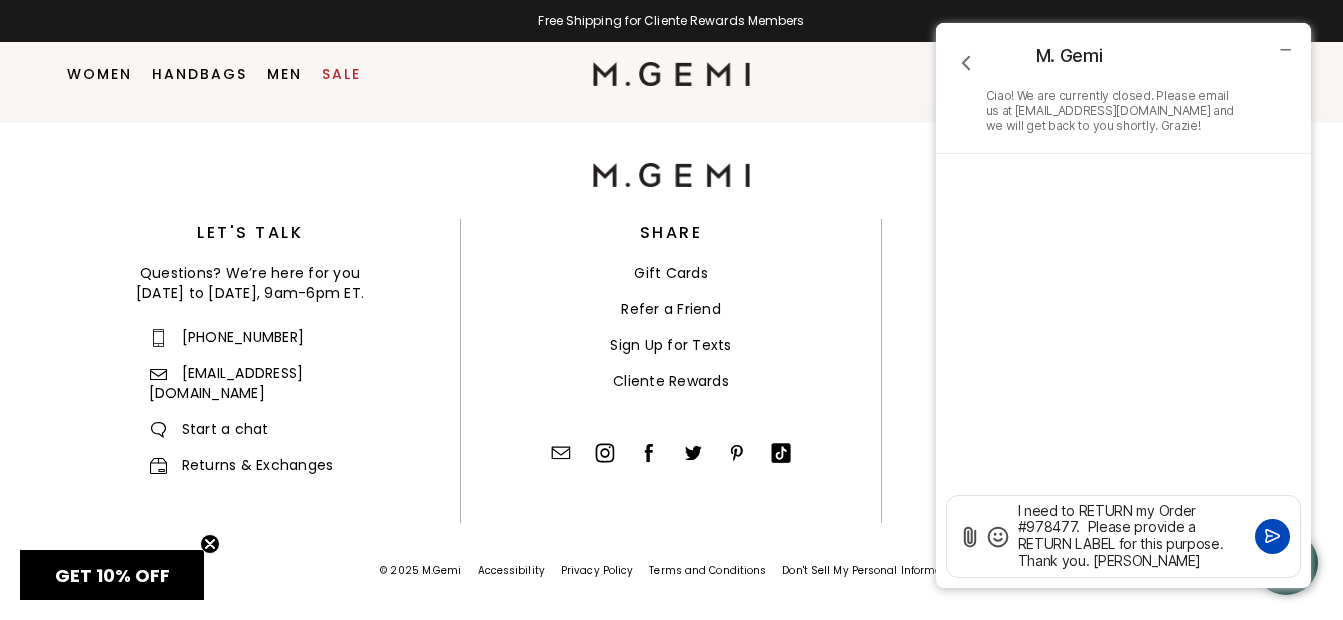 type on "I need to RETURN my Order #978477.  Please provide a RETURN LABEL for this purpose.  Thank you. Shelly Bean" 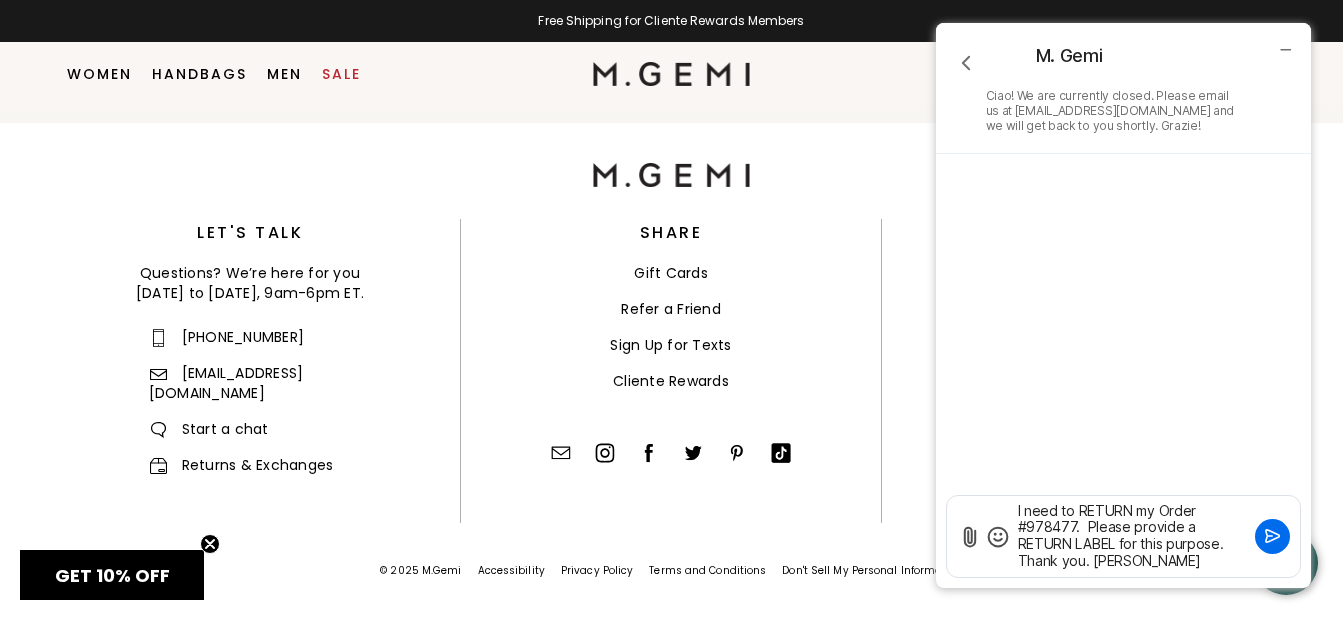 click 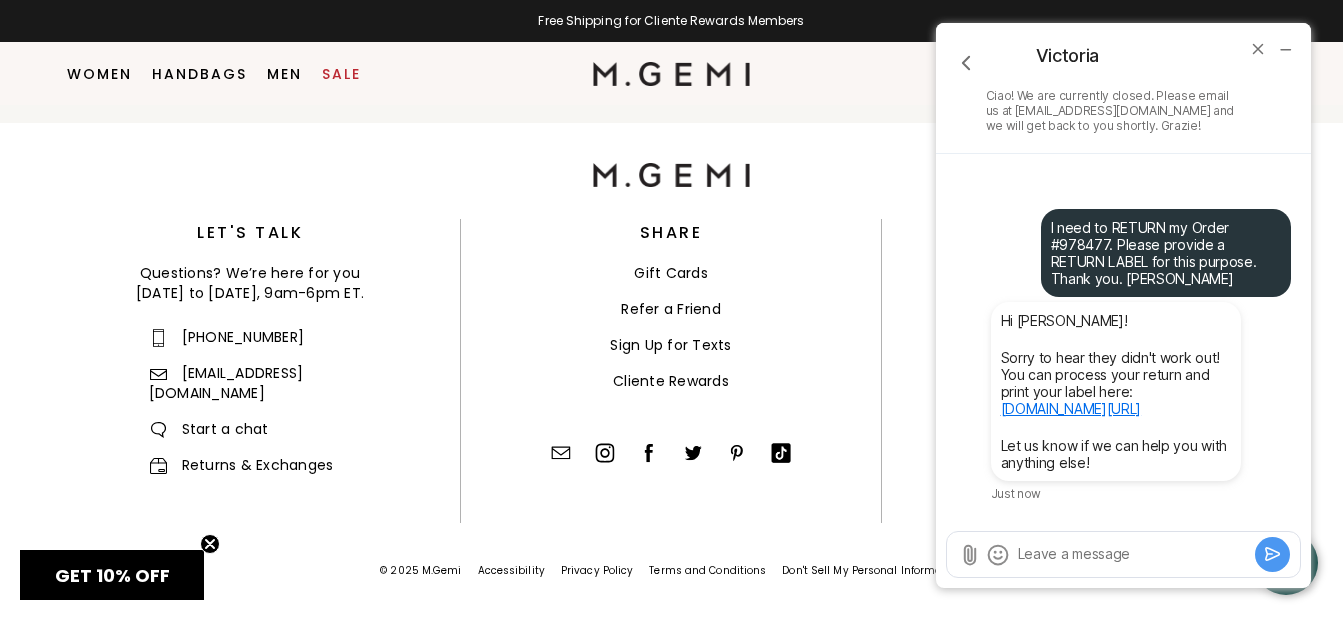 click on "www.mgemi.com/returns" at bounding box center (1071, 408) 